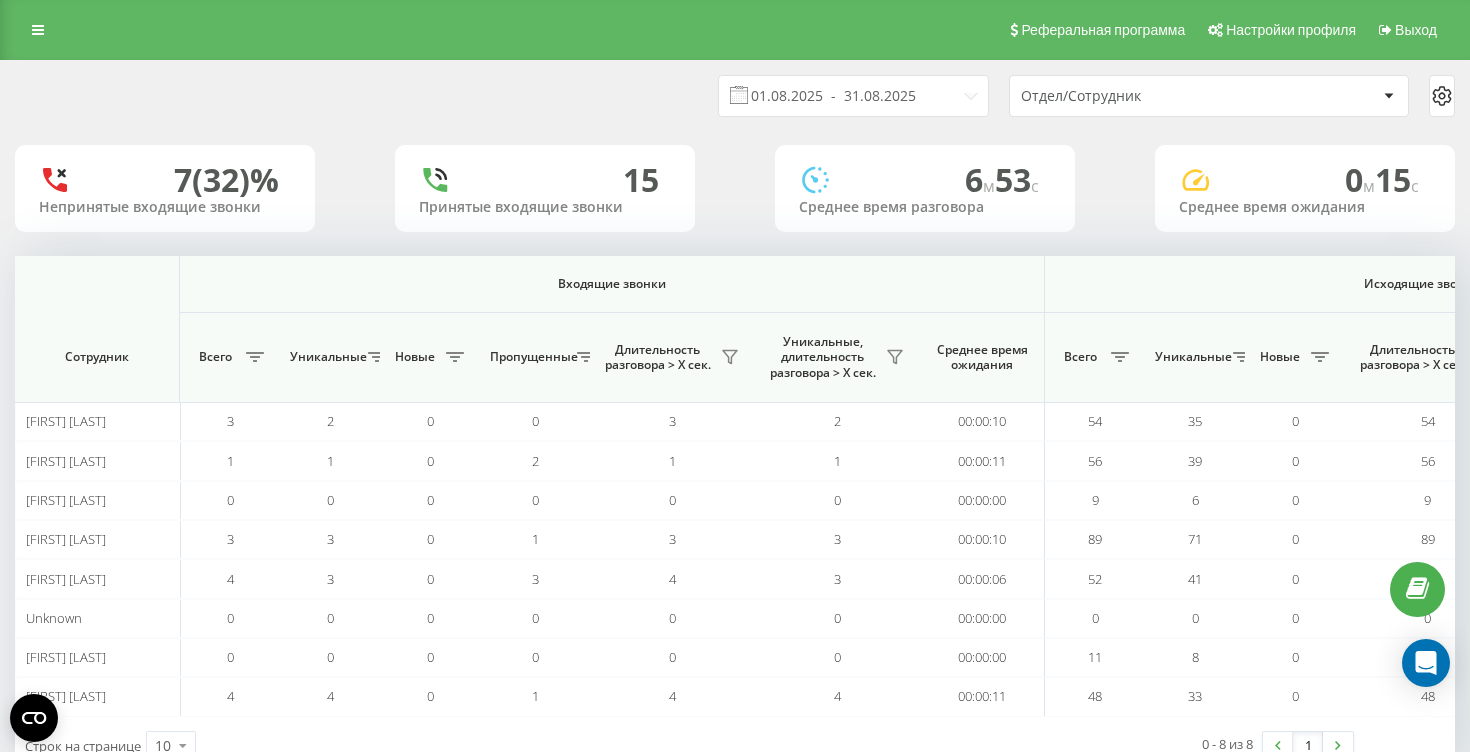 scroll, scrollTop: 63, scrollLeft: 0, axis: vertical 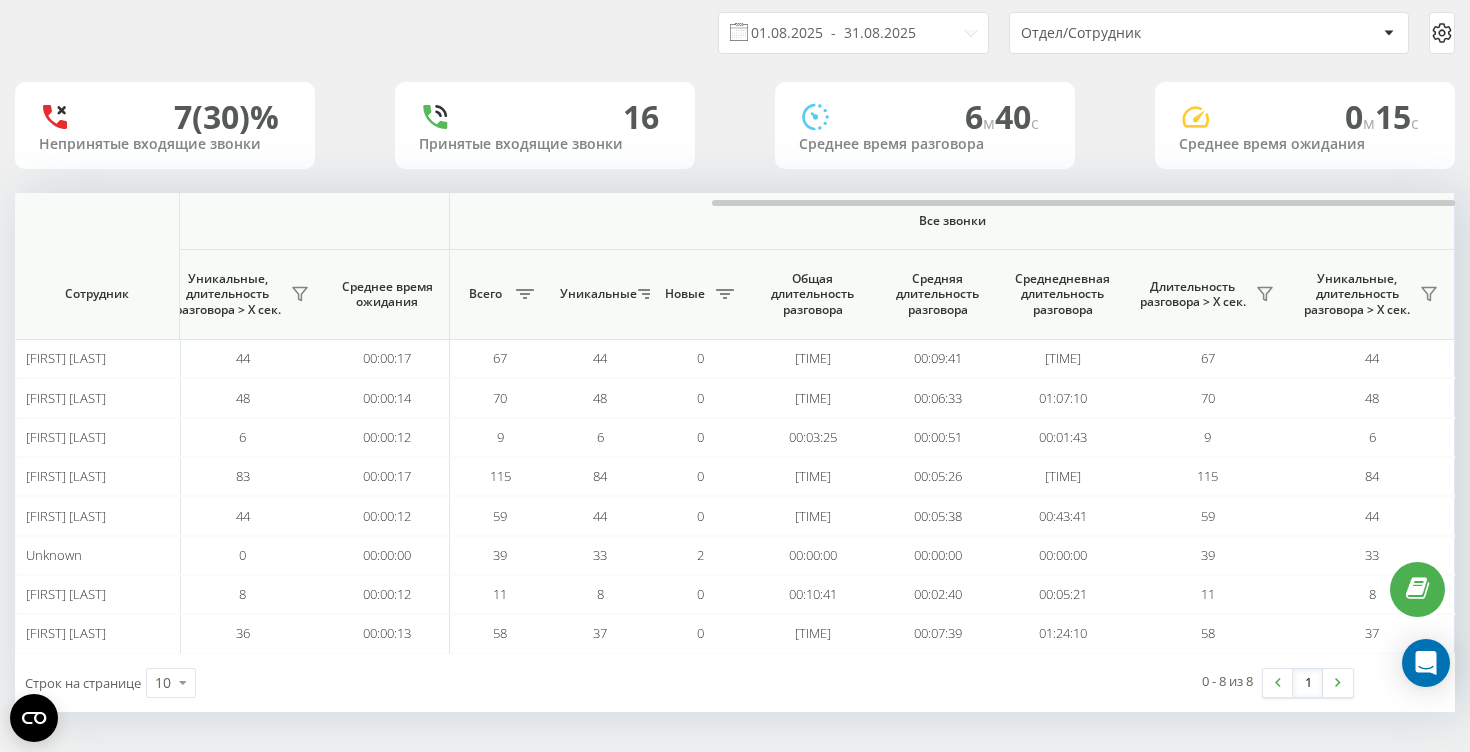 click on "Все звонки" at bounding box center (952, 221) 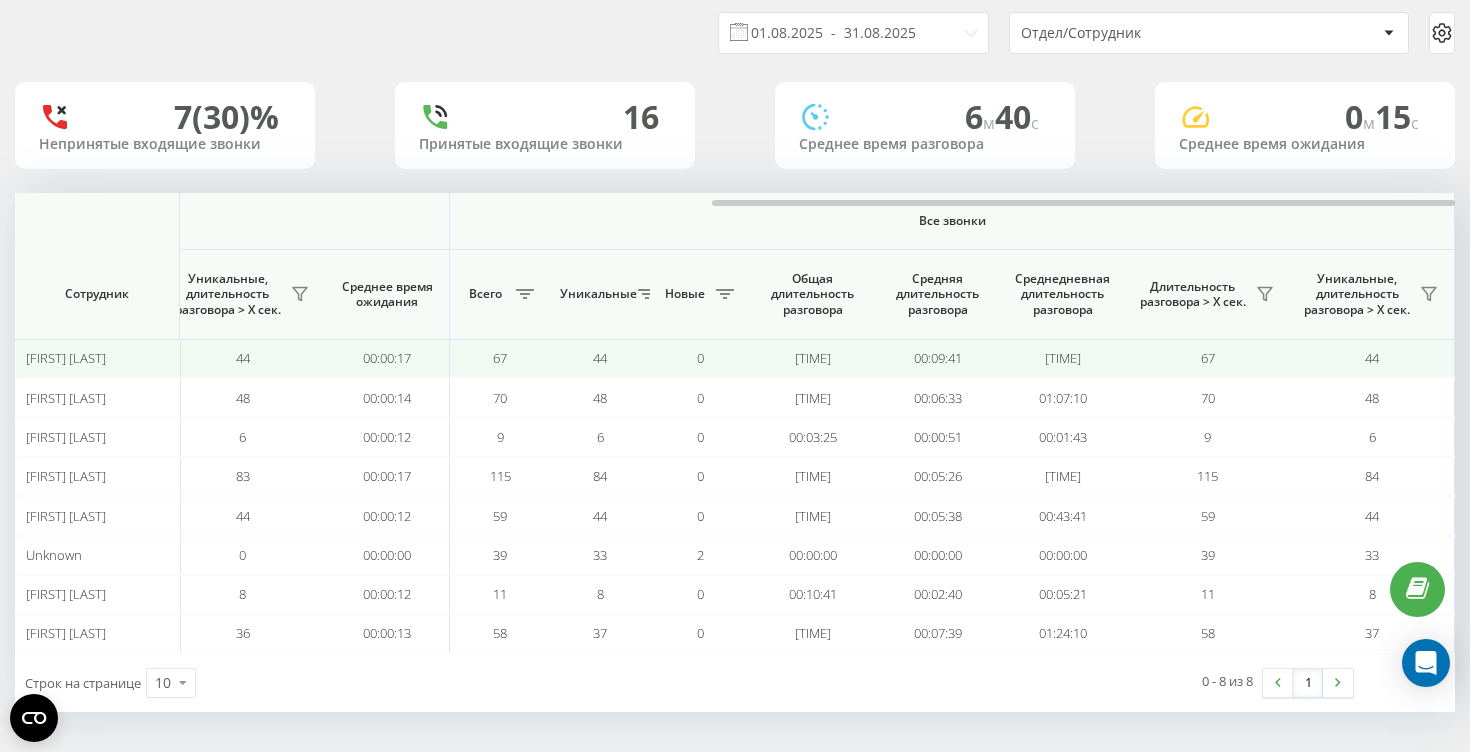click on "06:56:14" at bounding box center (812, 358) 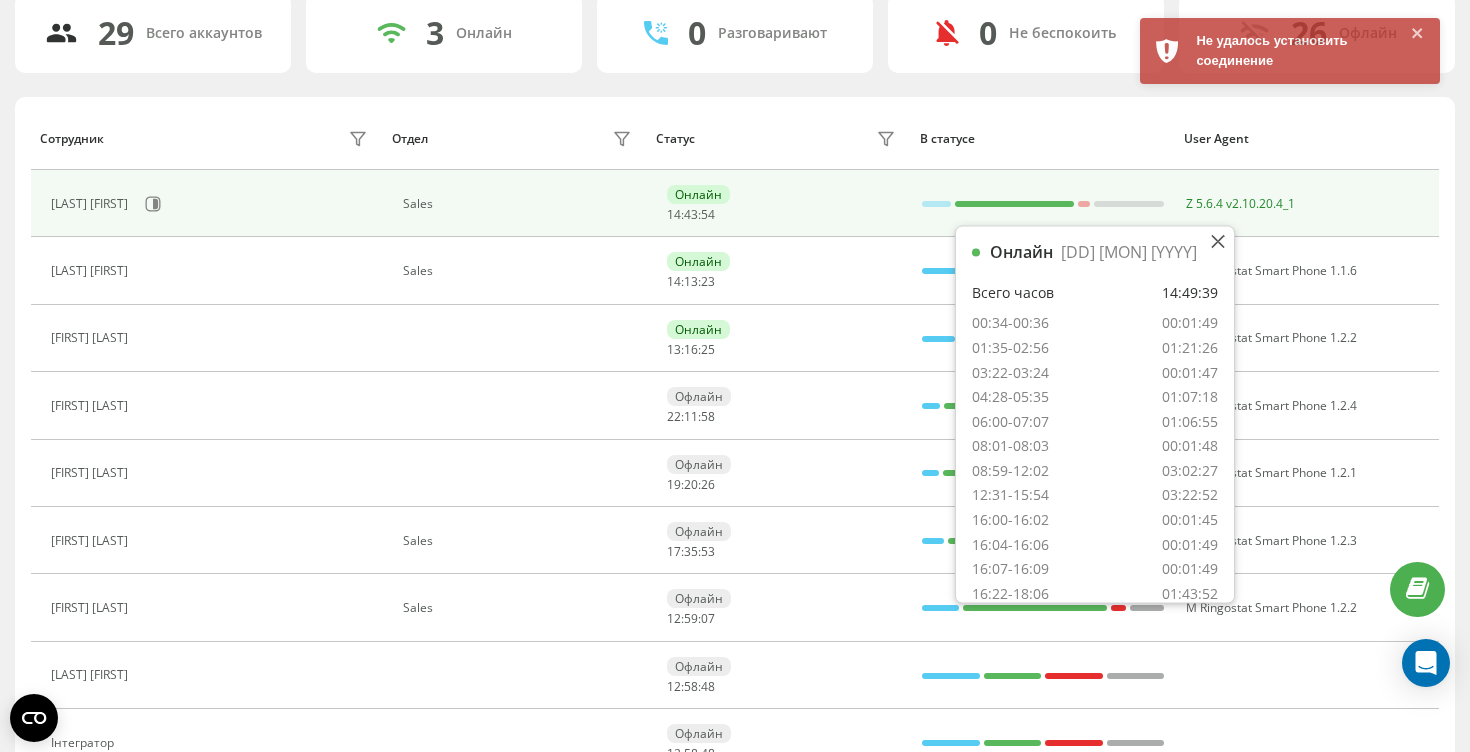 scroll, scrollTop: 0, scrollLeft: 0, axis: both 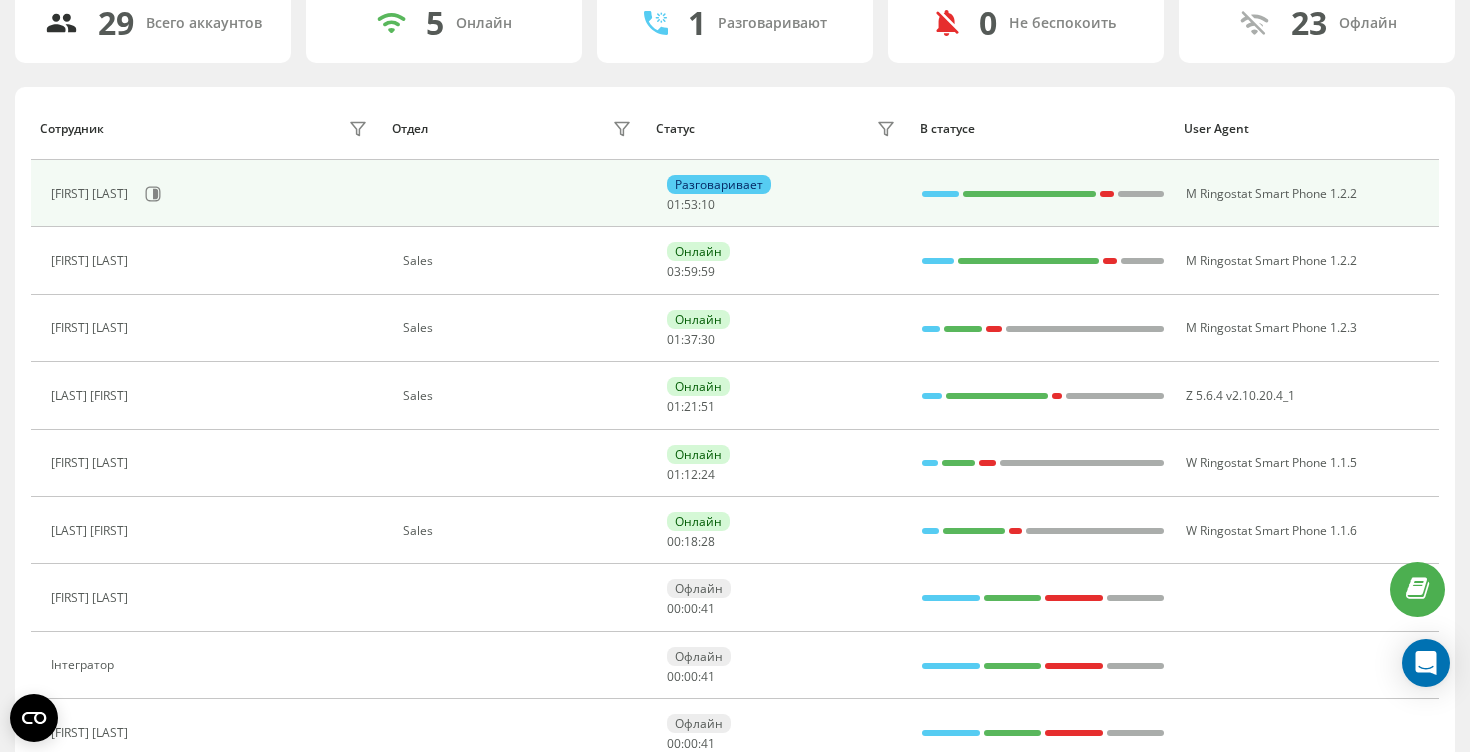 click on "53" at bounding box center (691, 204) 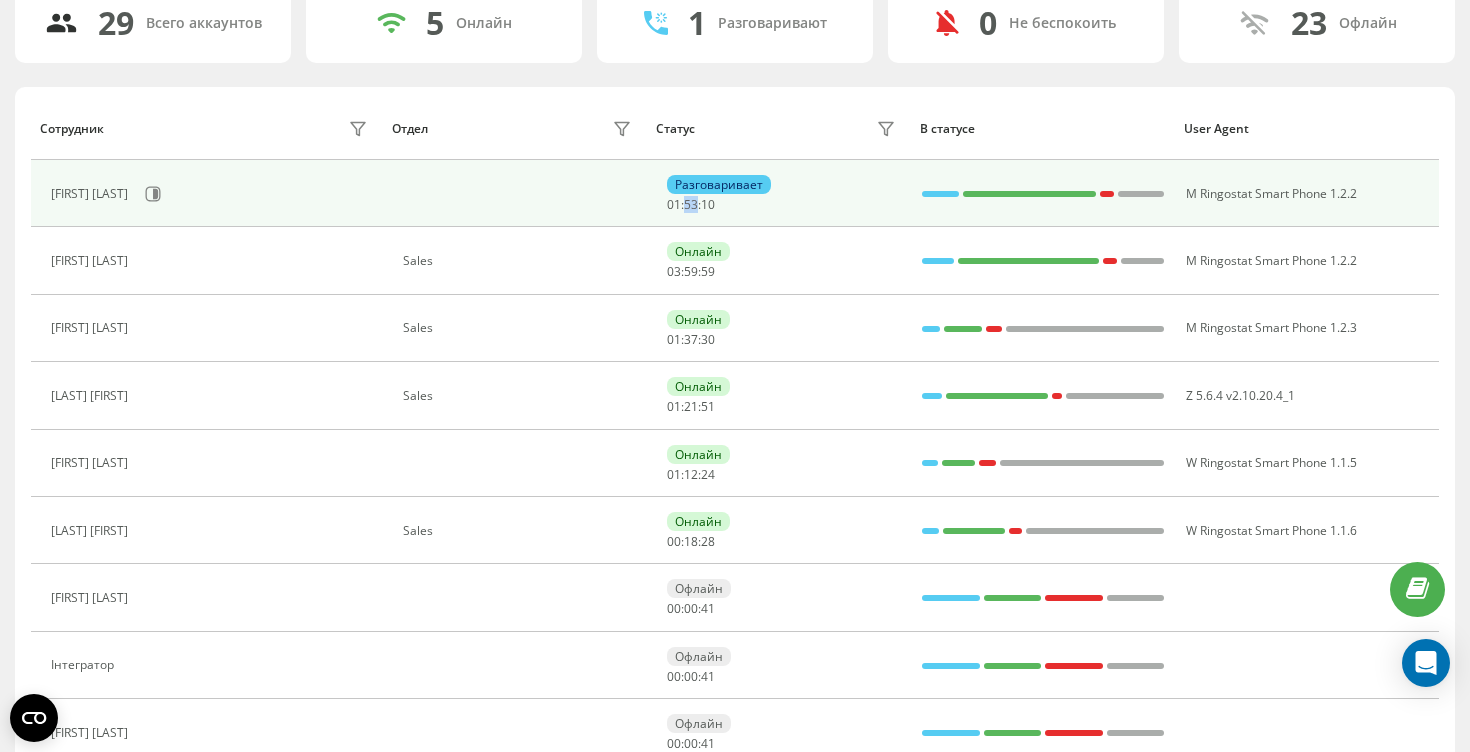 click on "53" at bounding box center [691, 204] 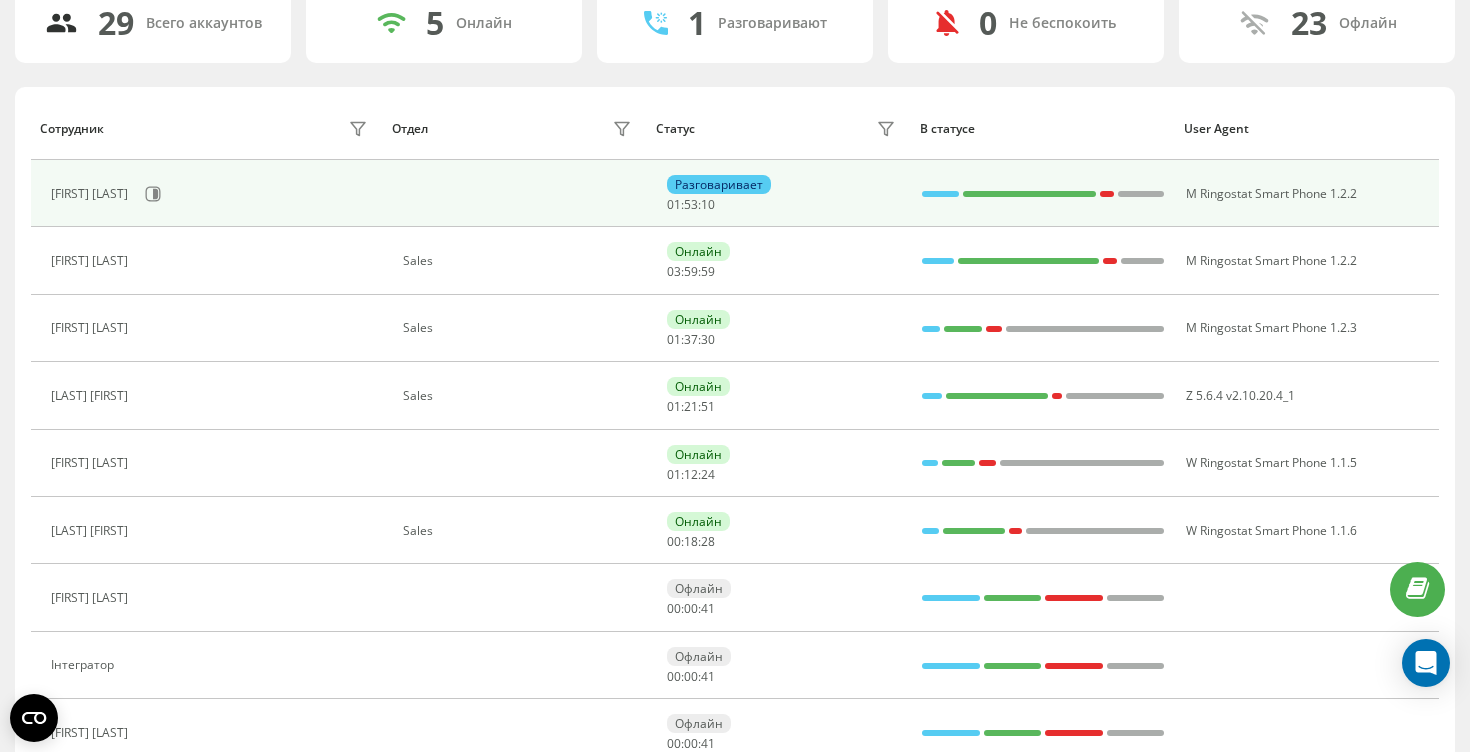 click at bounding box center [515, 193] 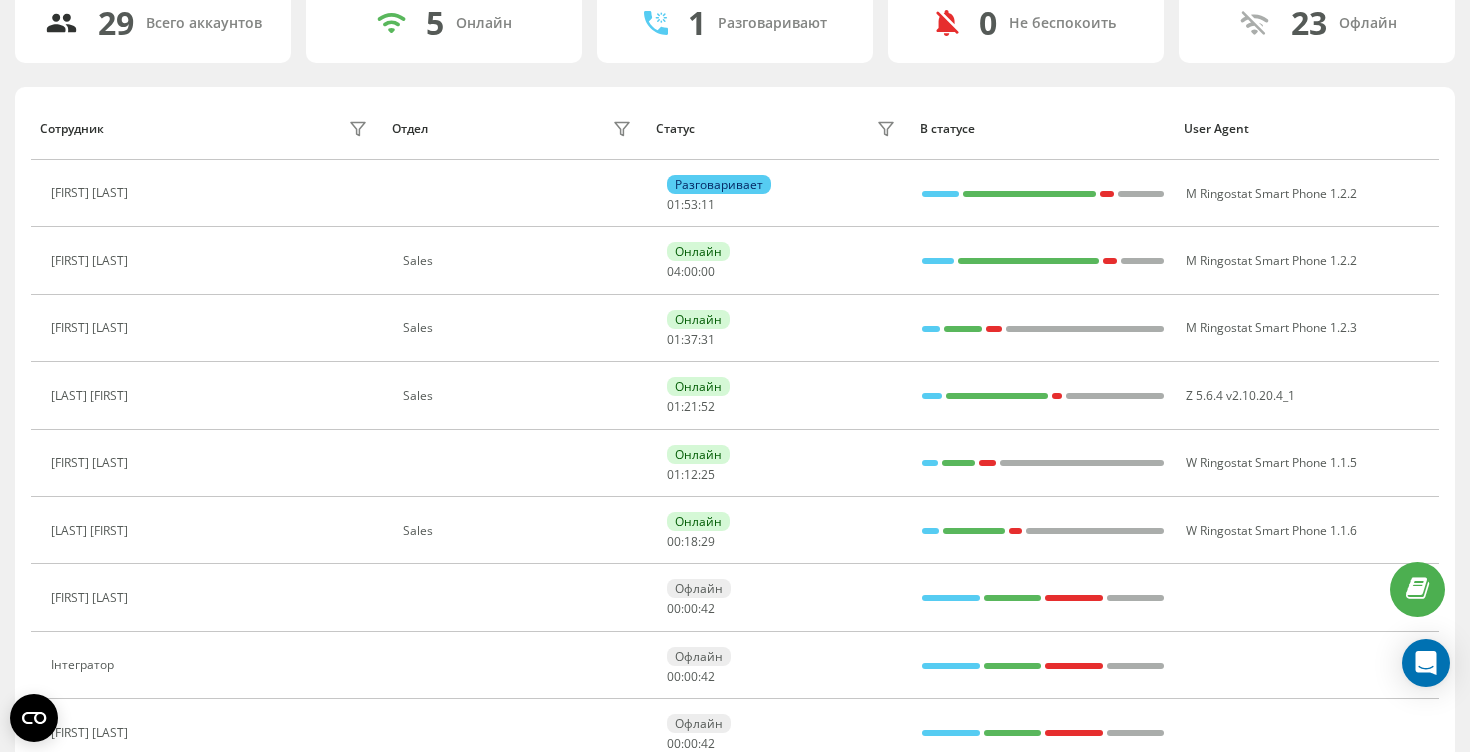 click on "Отдел" at bounding box center [514, 129] 